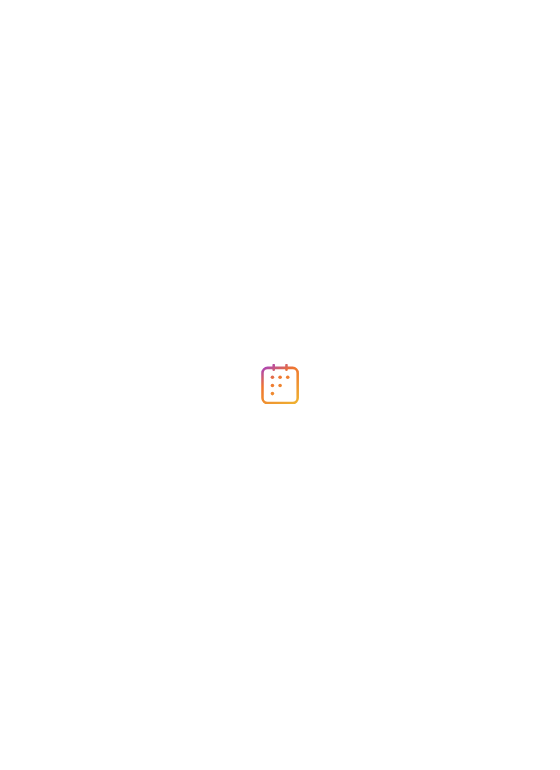 scroll, scrollTop: 0, scrollLeft: 0, axis: both 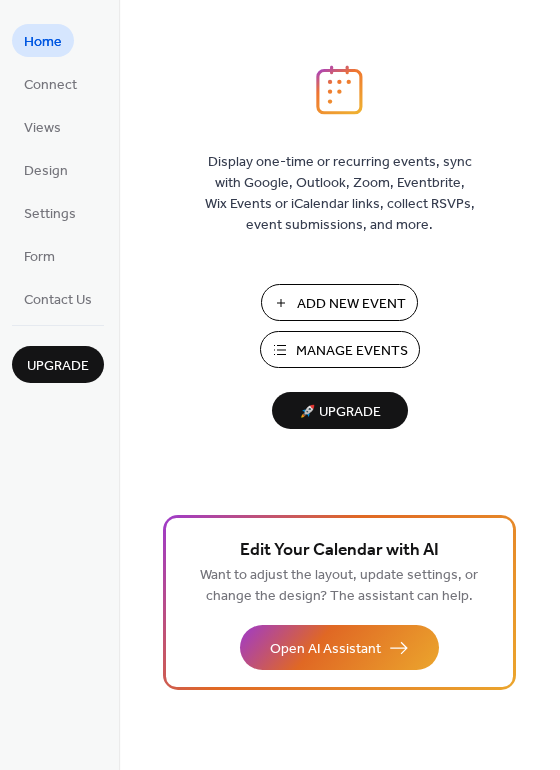 click on "Manage Events" at bounding box center [352, 351] 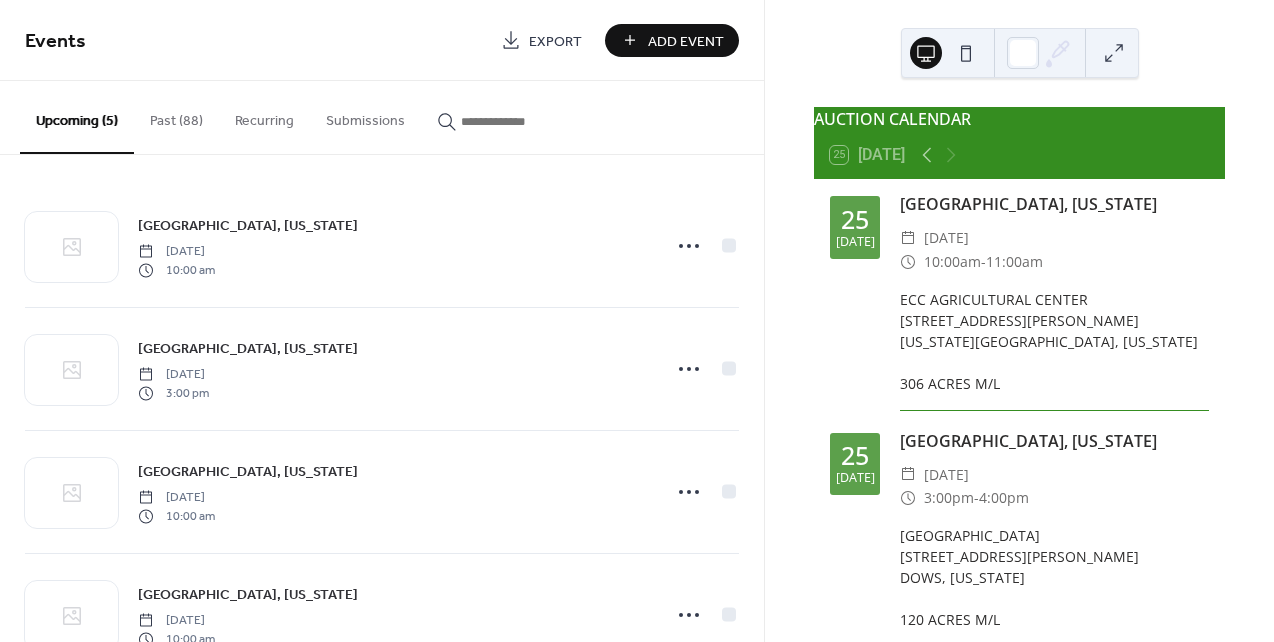 scroll, scrollTop: 0, scrollLeft: 0, axis: both 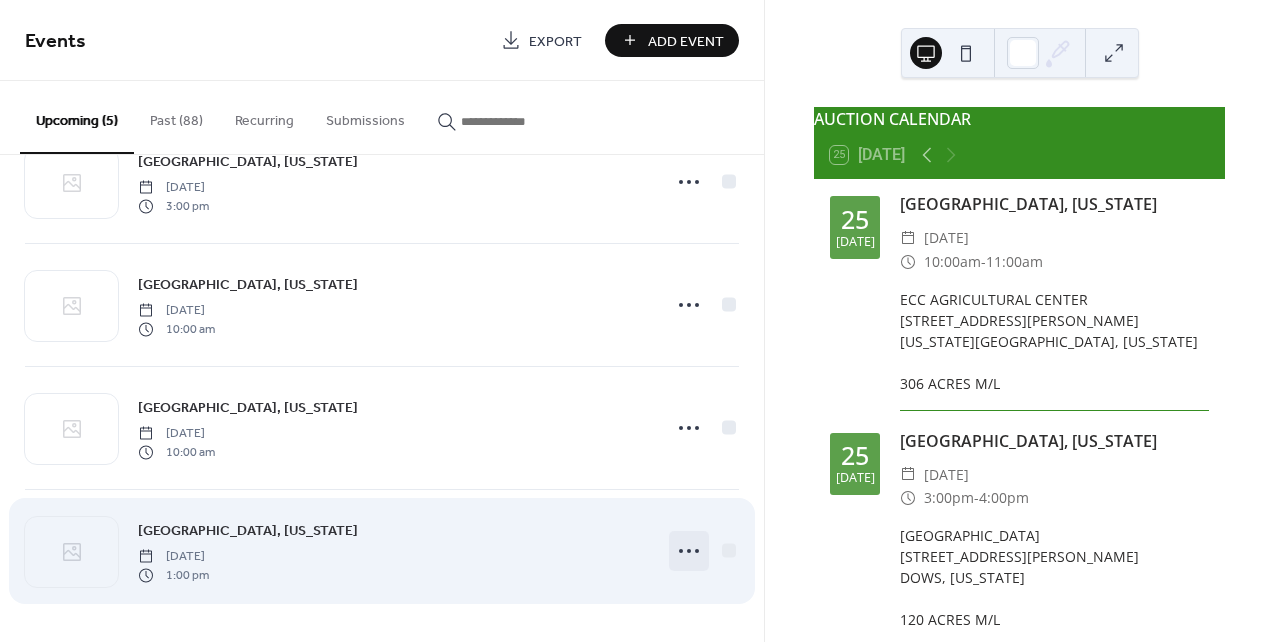 click 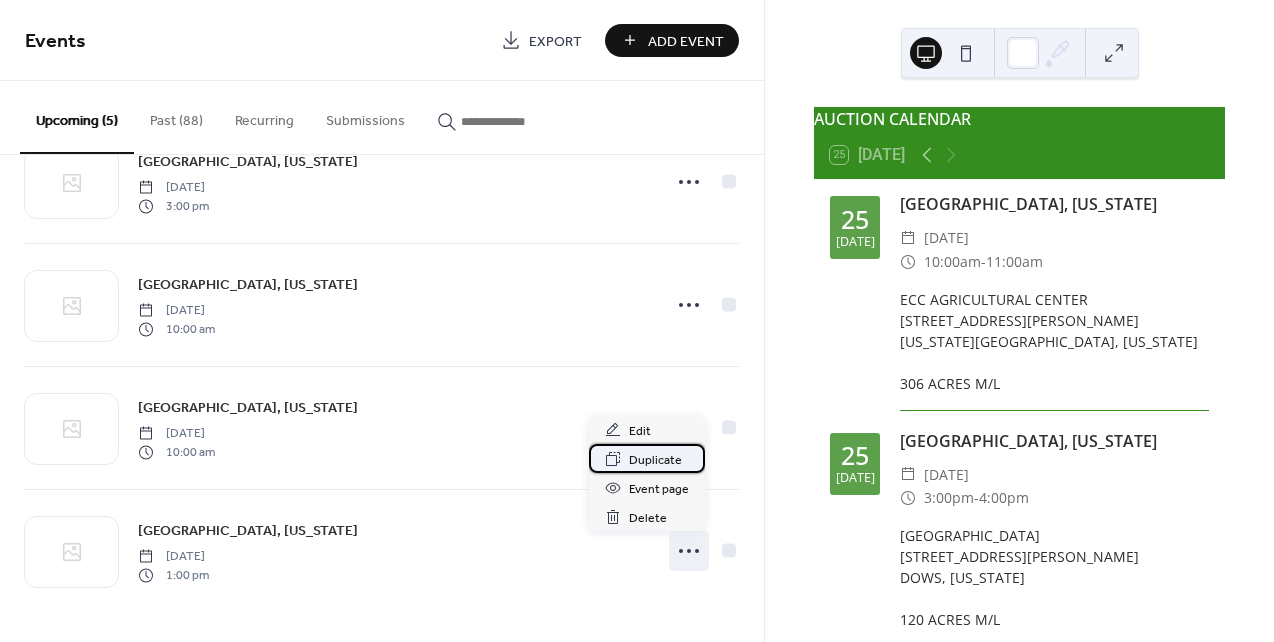 click on "Duplicate" at bounding box center (655, 460) 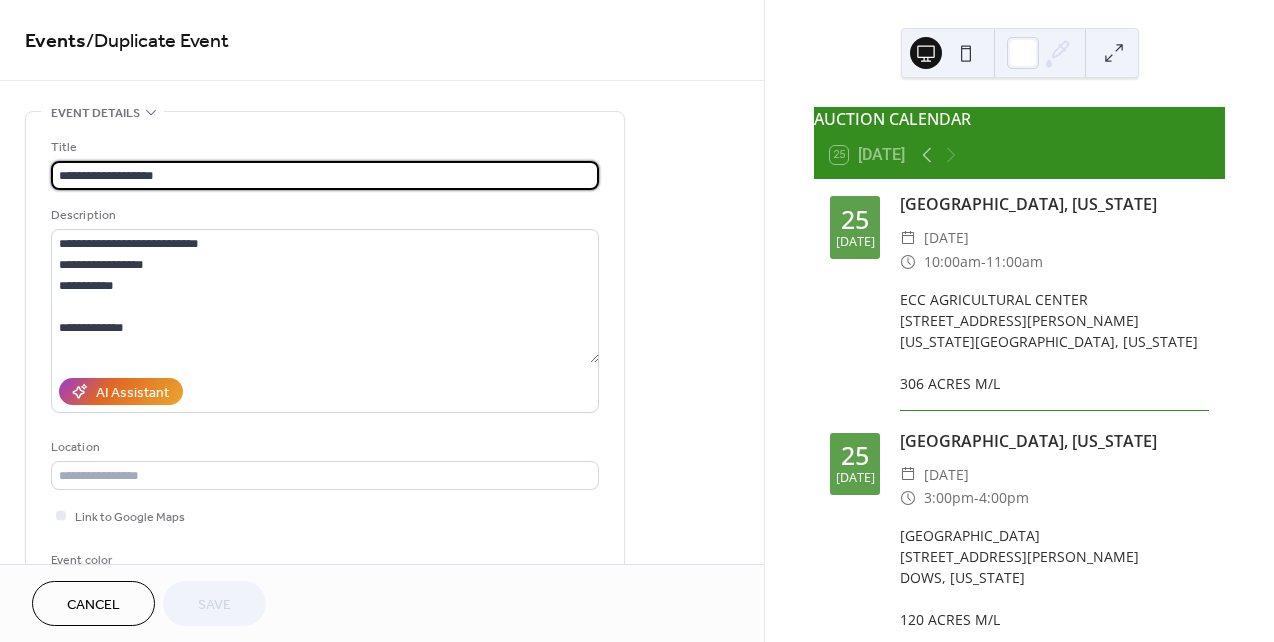 click on "**********" at bounding box center [325, 175] 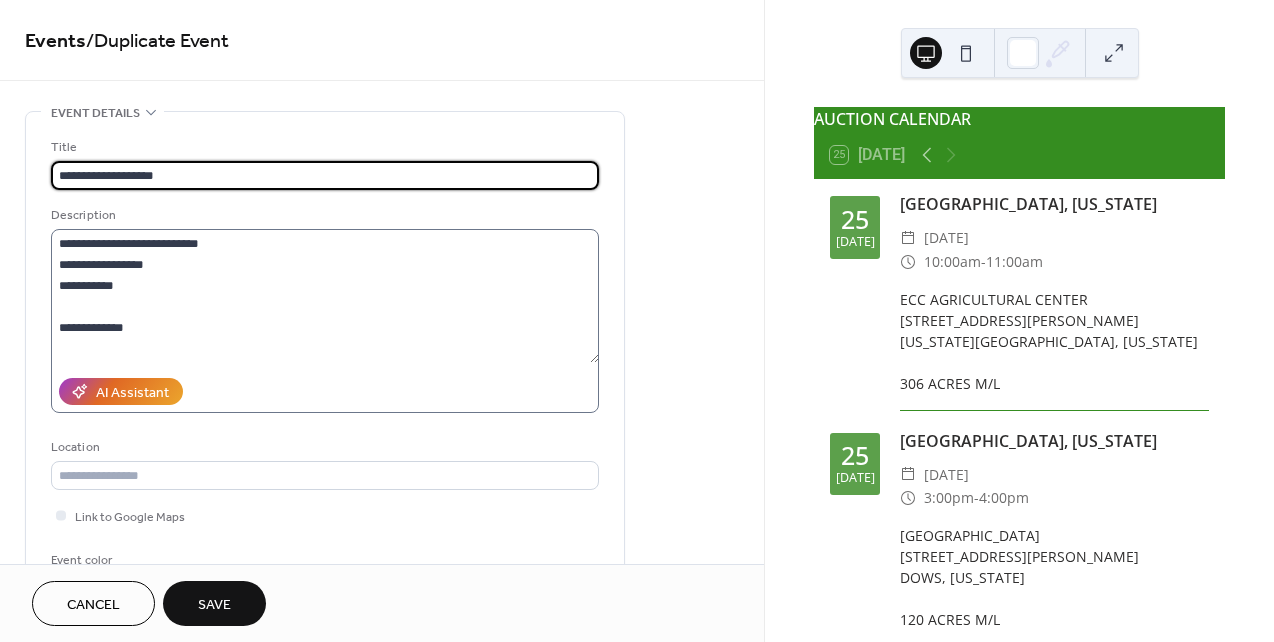 type on "**********" 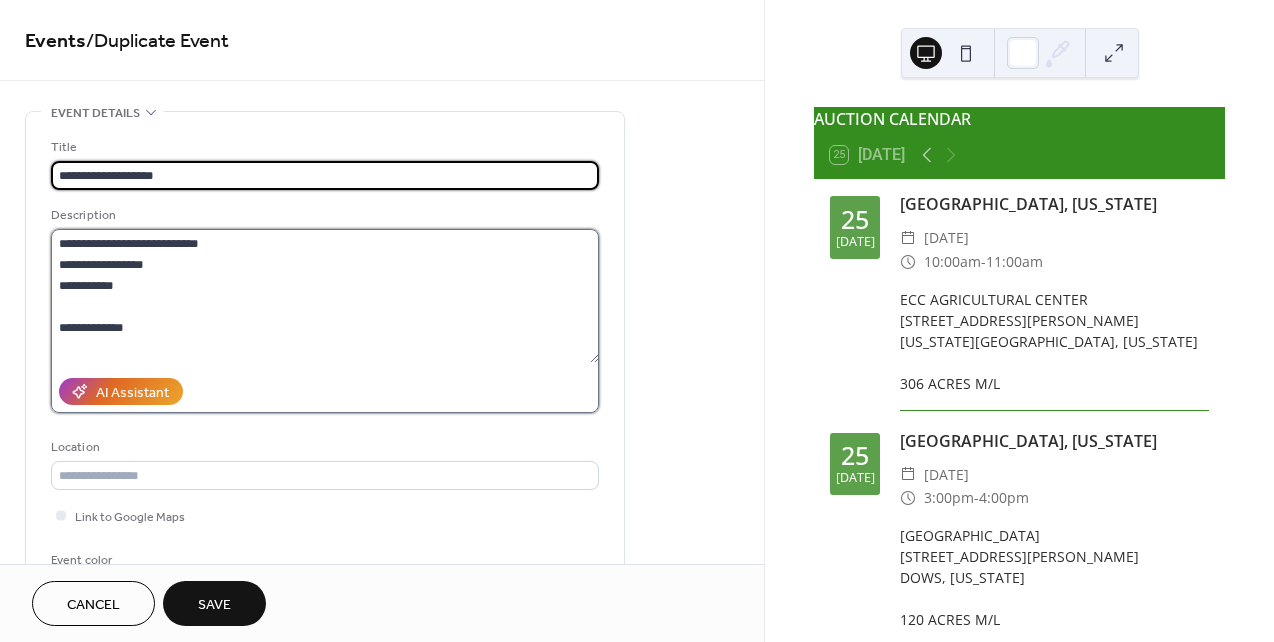 click on "**********" at bounding box center (325, 296) 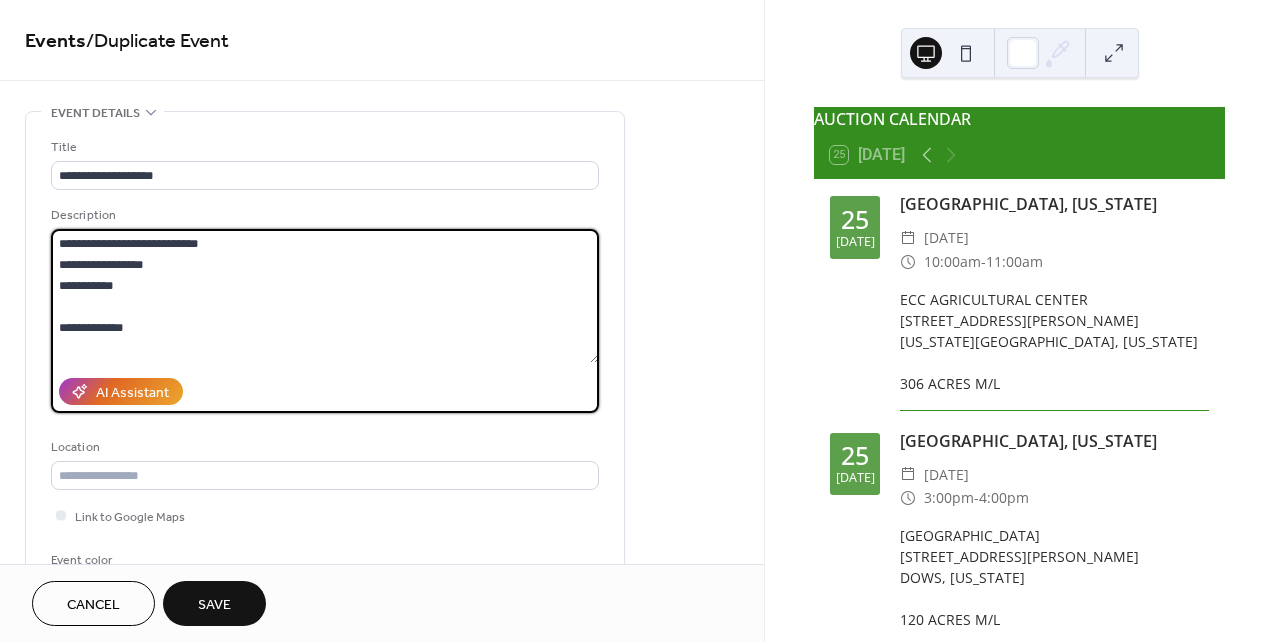 click on "**********" at bounding box center (325, 296) 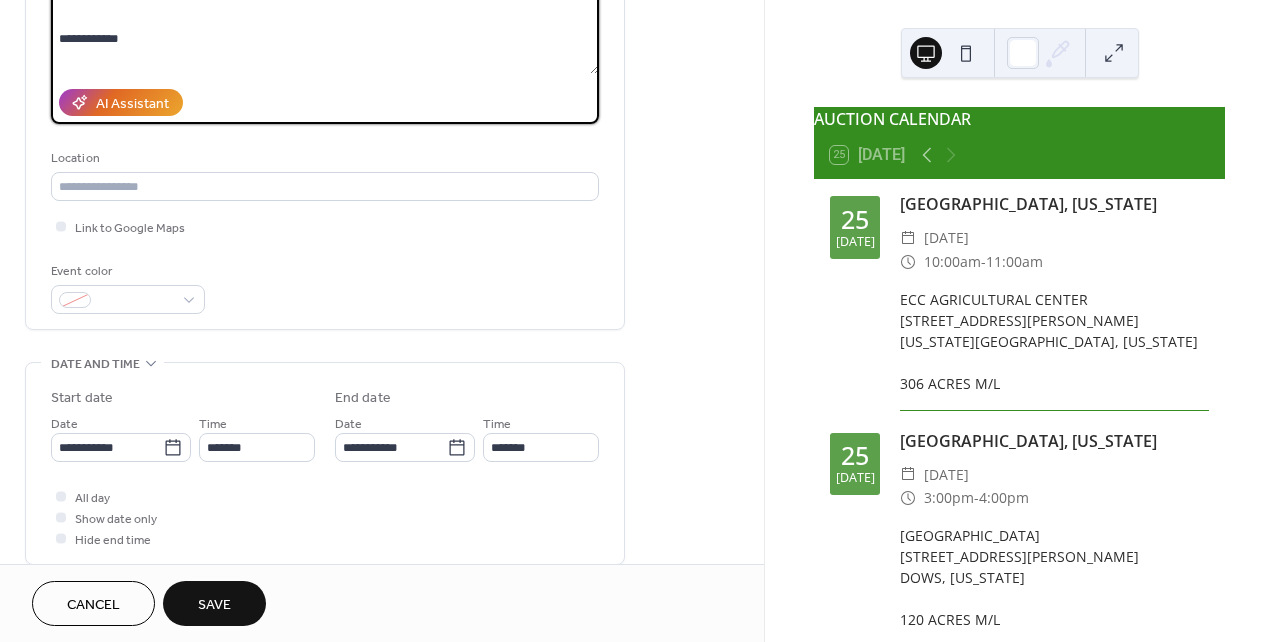 scroll, scrollTop: 293, scrollLeft: 0, axis: vertical 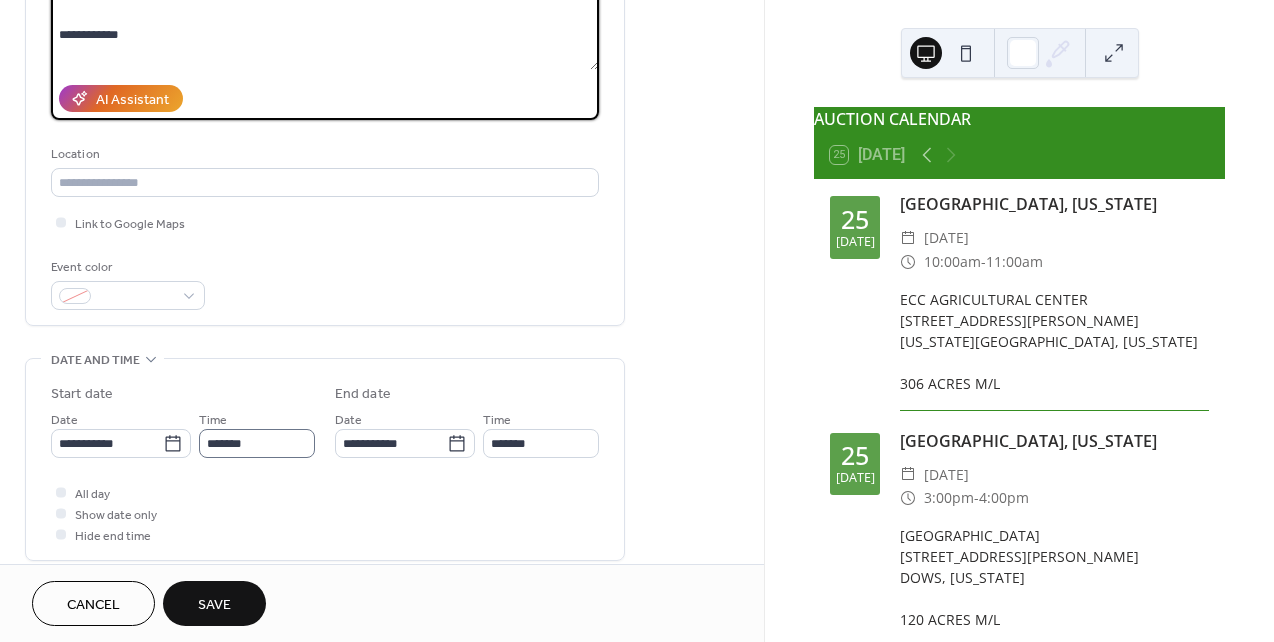 type on "**********" 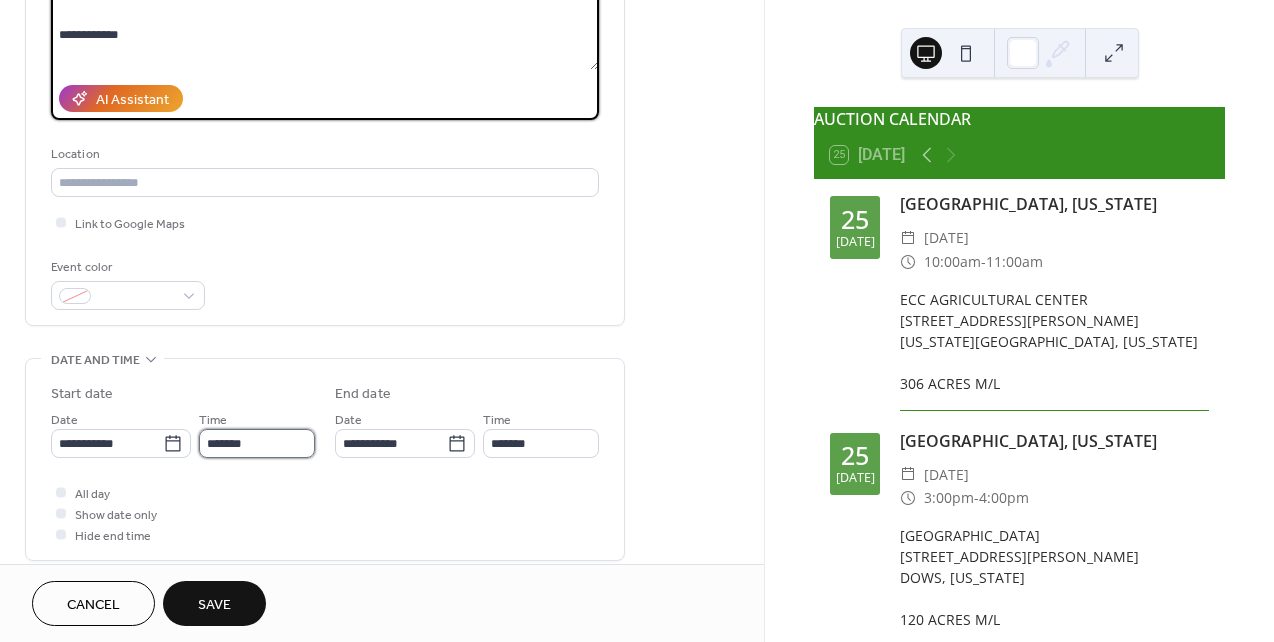 click on "*******" at bounding box center (257, 443) 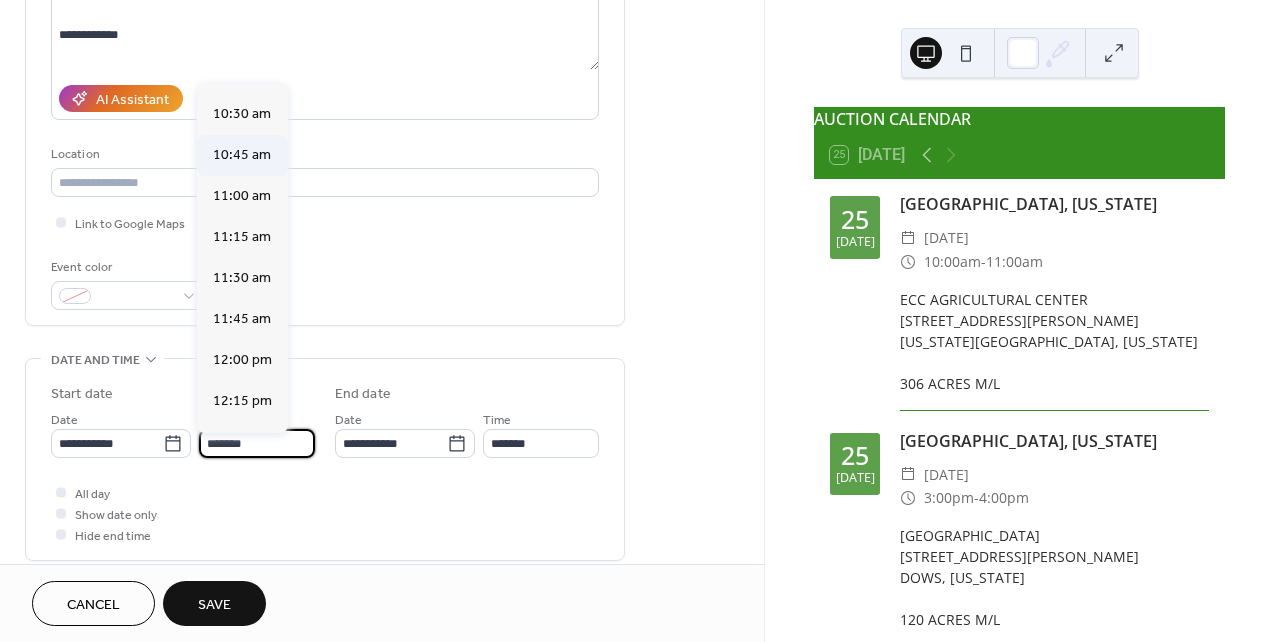 scroll, scrollTop: 1636, scrollLeft: 0, axis: vertical 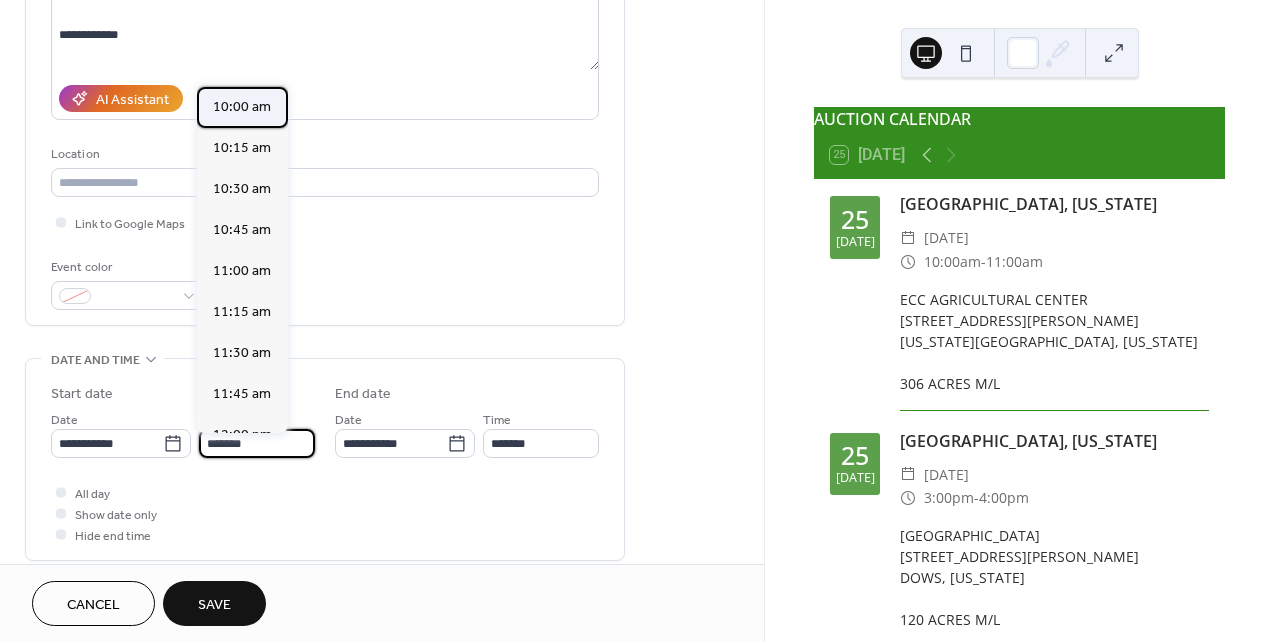click on "10:00 am" at bounding box center (242, 107) 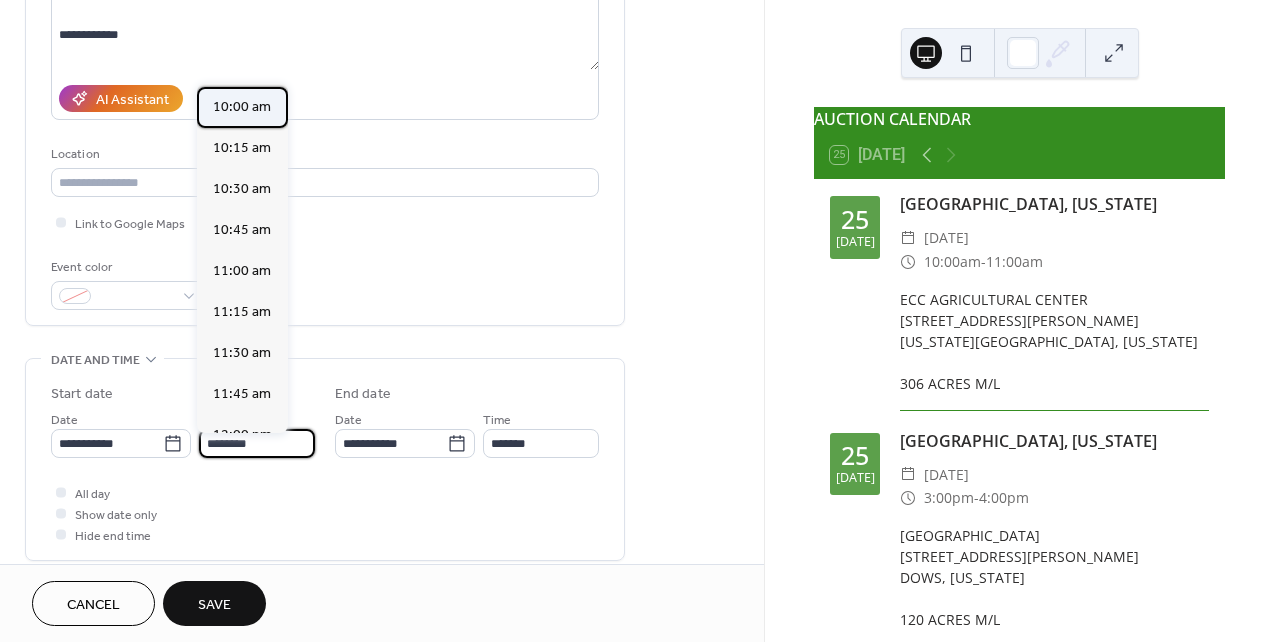 type on "********" 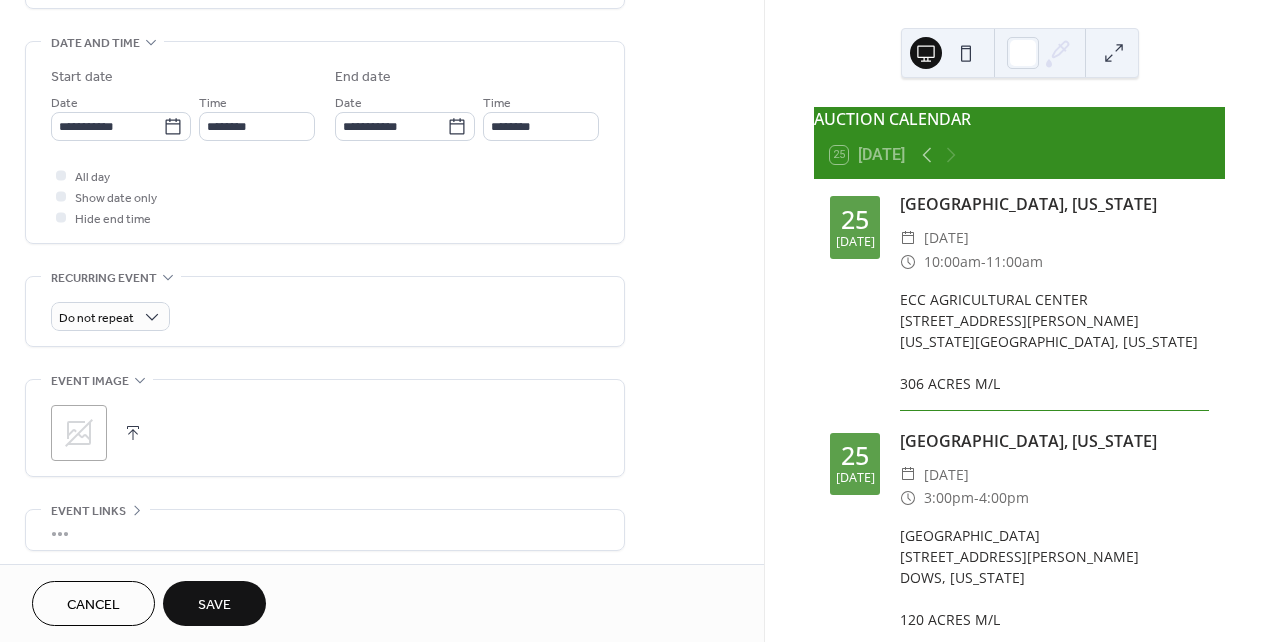 scroll, scrollTop: 714, scrollLeft: 0, axis: vertical 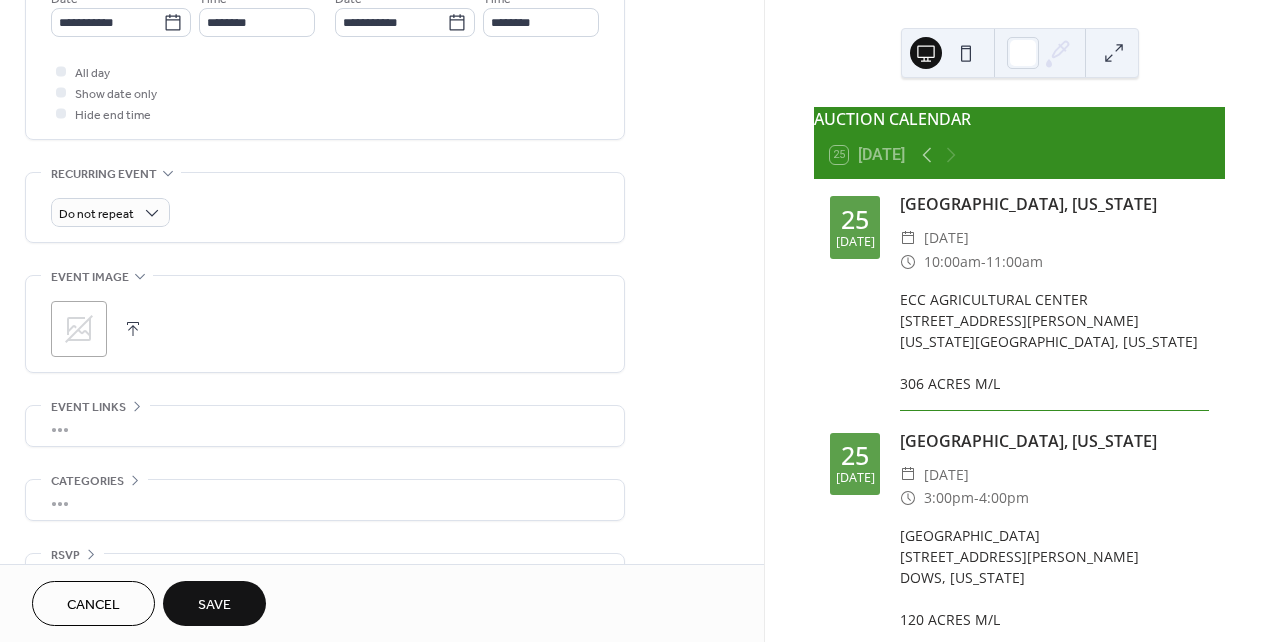 click on "•••" at bounding box center [325, 426] 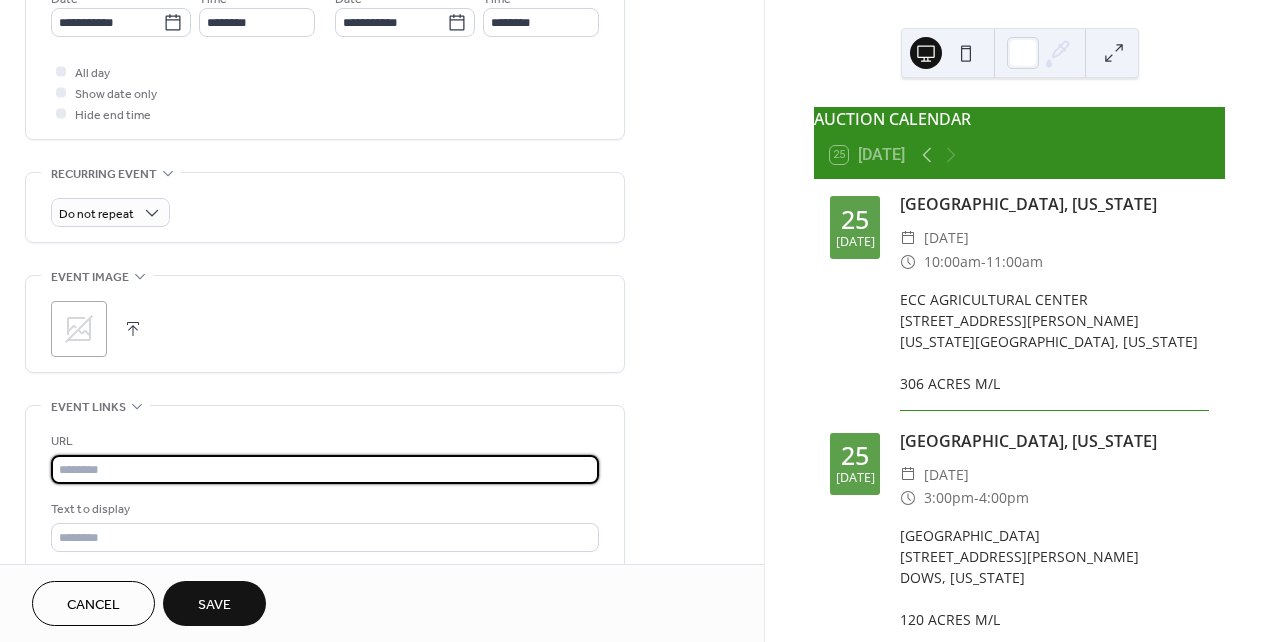 paste on "**********" 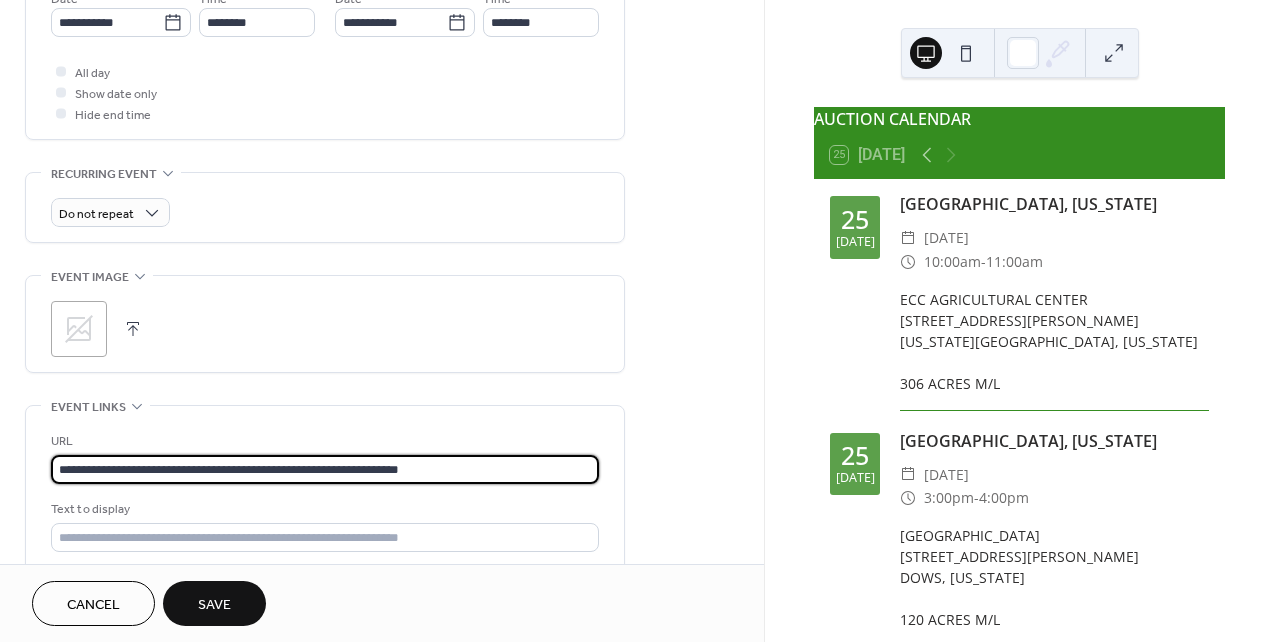 type on "**********" 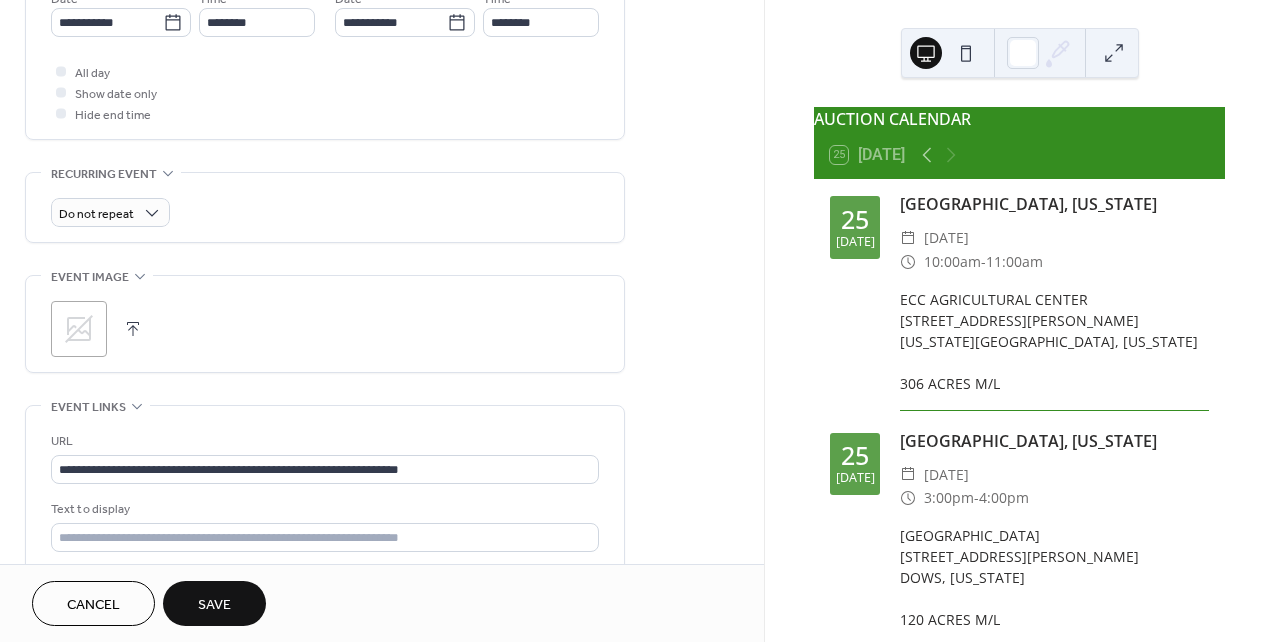 click on "Save" at bounding box center [214, 603] 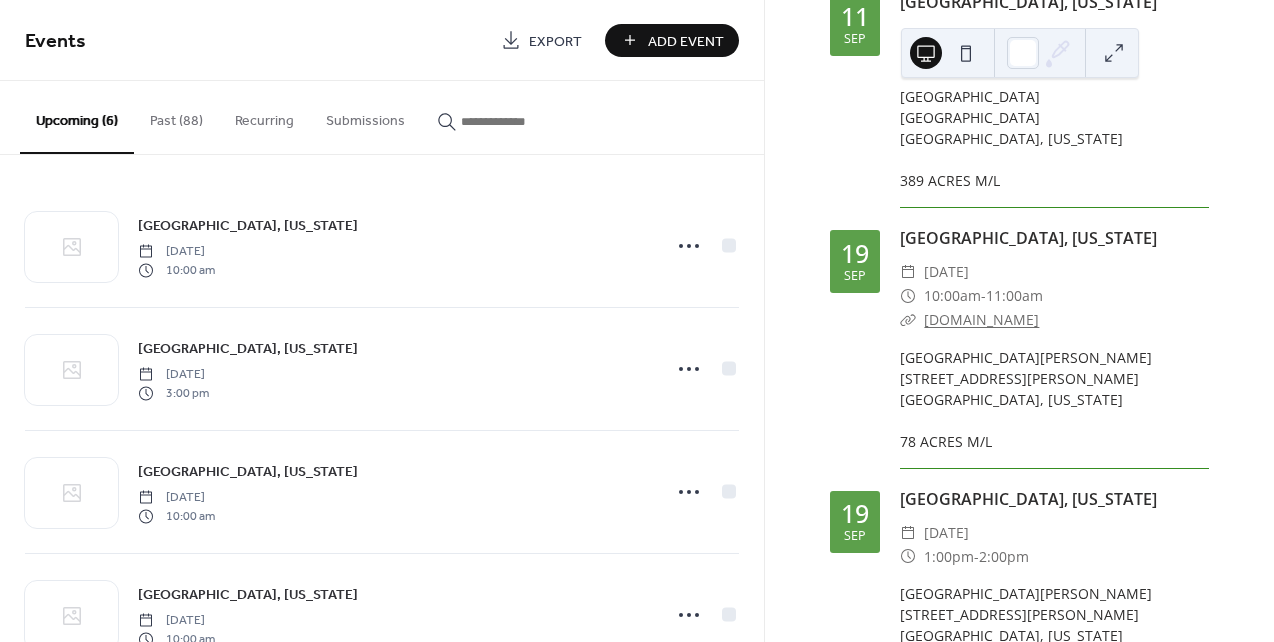 scroll, scrollTop: 1023, scrollLeft: 0, axis: vertical 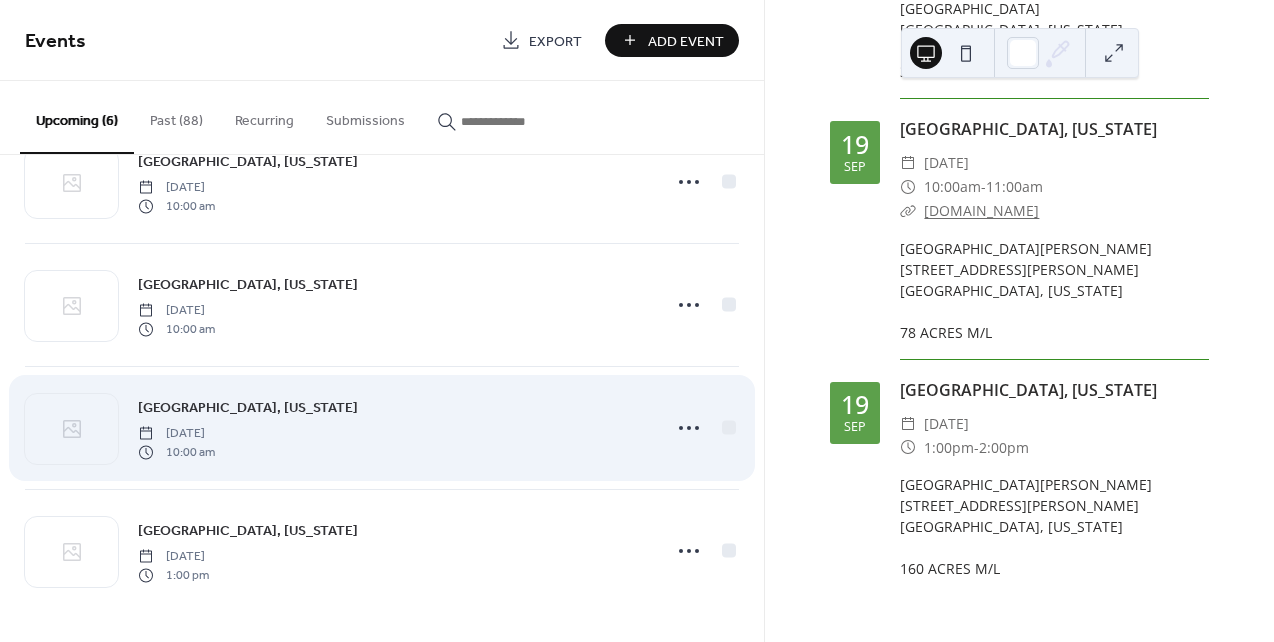 click on "[GEOGRAPHIC_DATA], [US_STATE]" at bounding box center (248, 408) 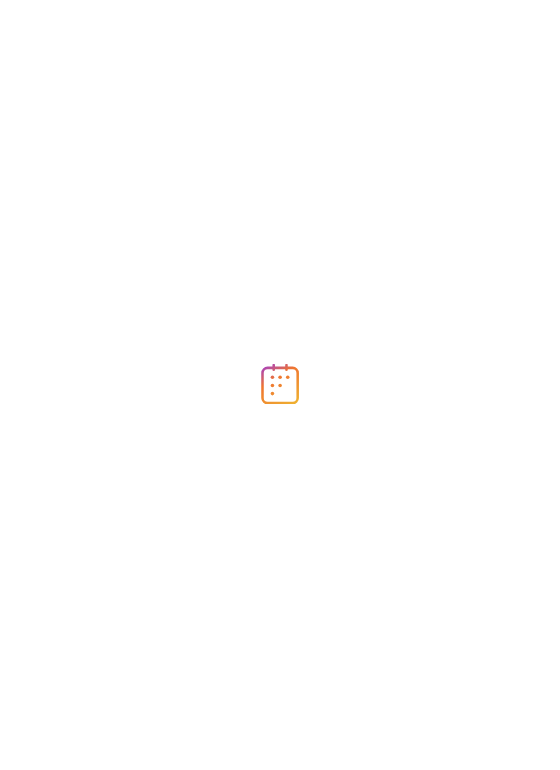 scroll, scrollTop: 0, scrollLeft: 0, axis: both 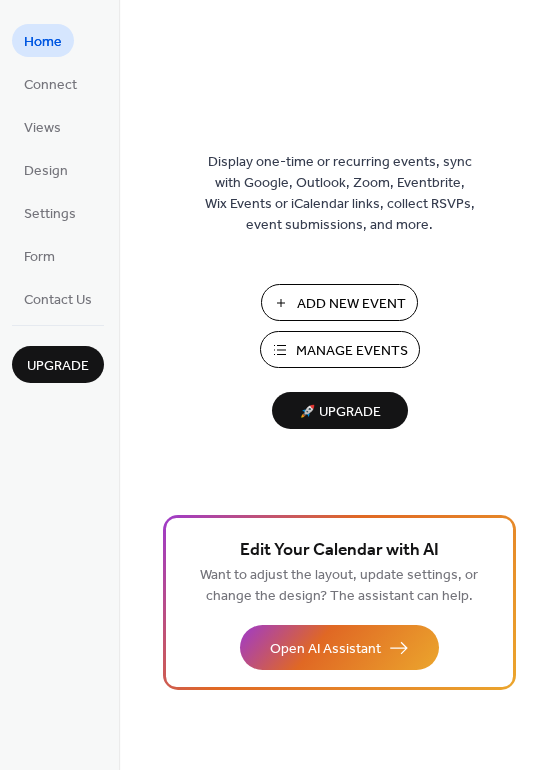click on "Manage Events" at bounding box center [352, 351] 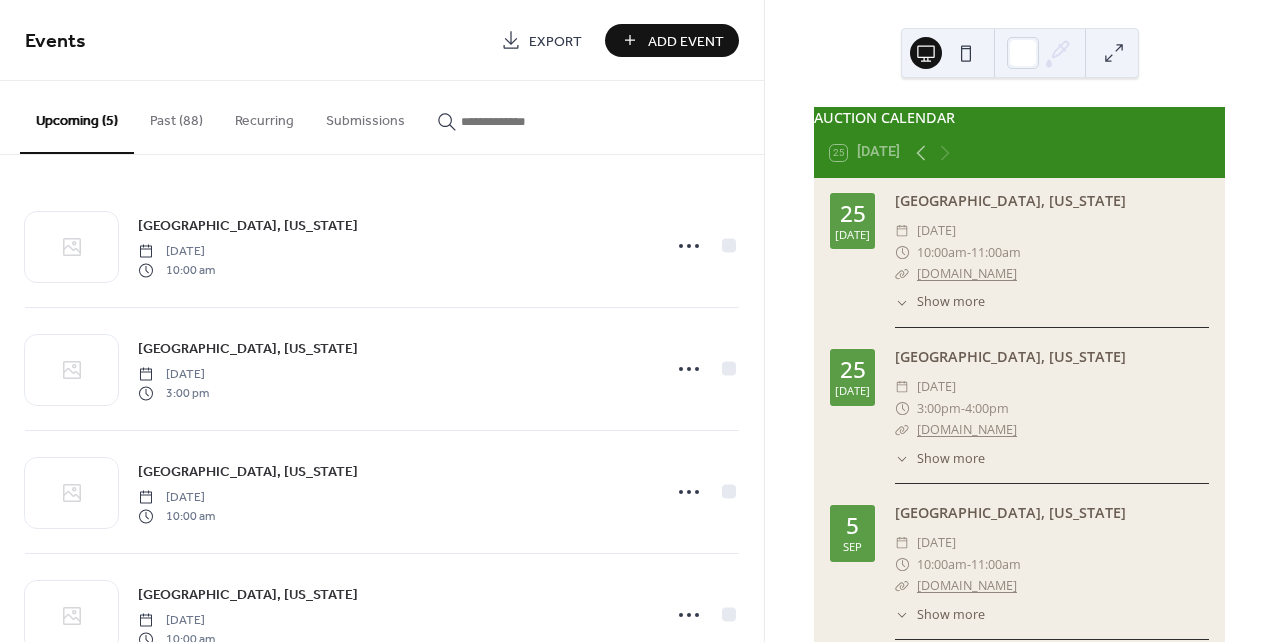 scroll, scrollTop: 0, scrollLeft: 0, axis: both 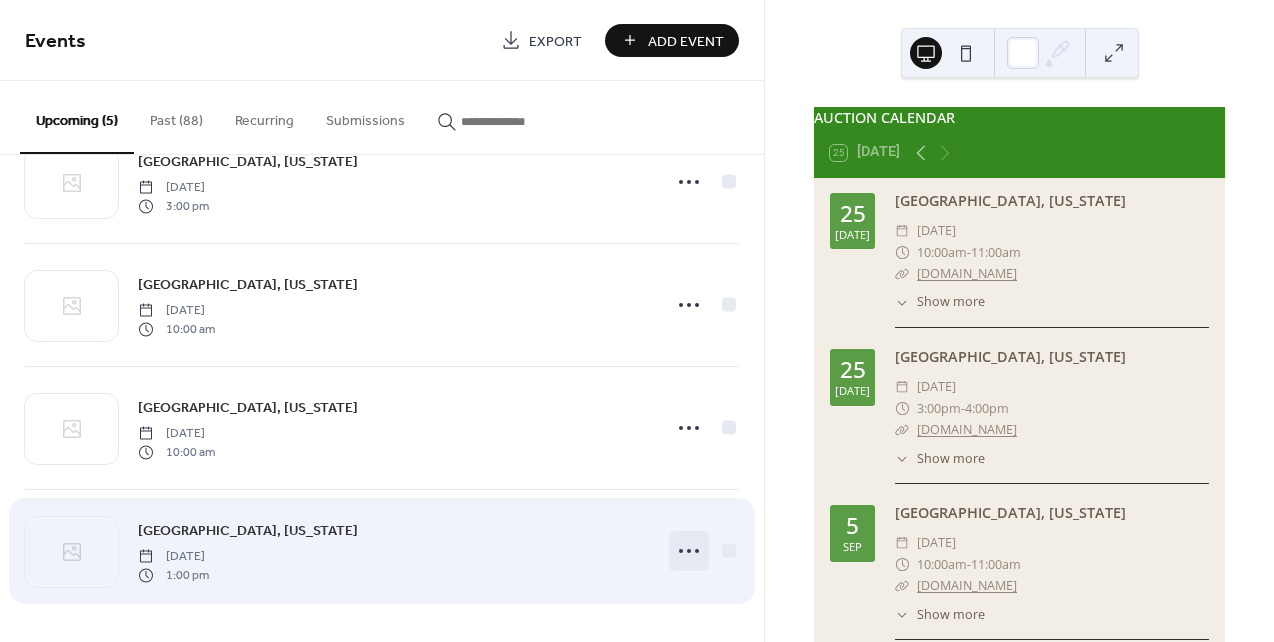 click 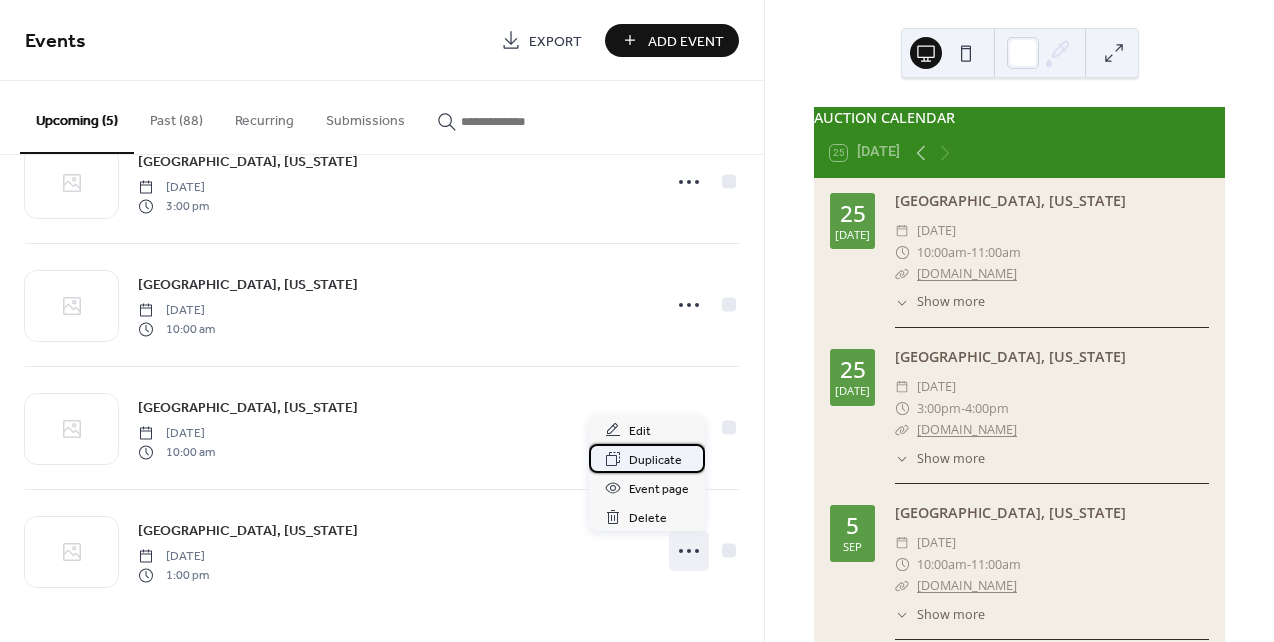 click on "Duplicate" at bounding box center [655, 460] 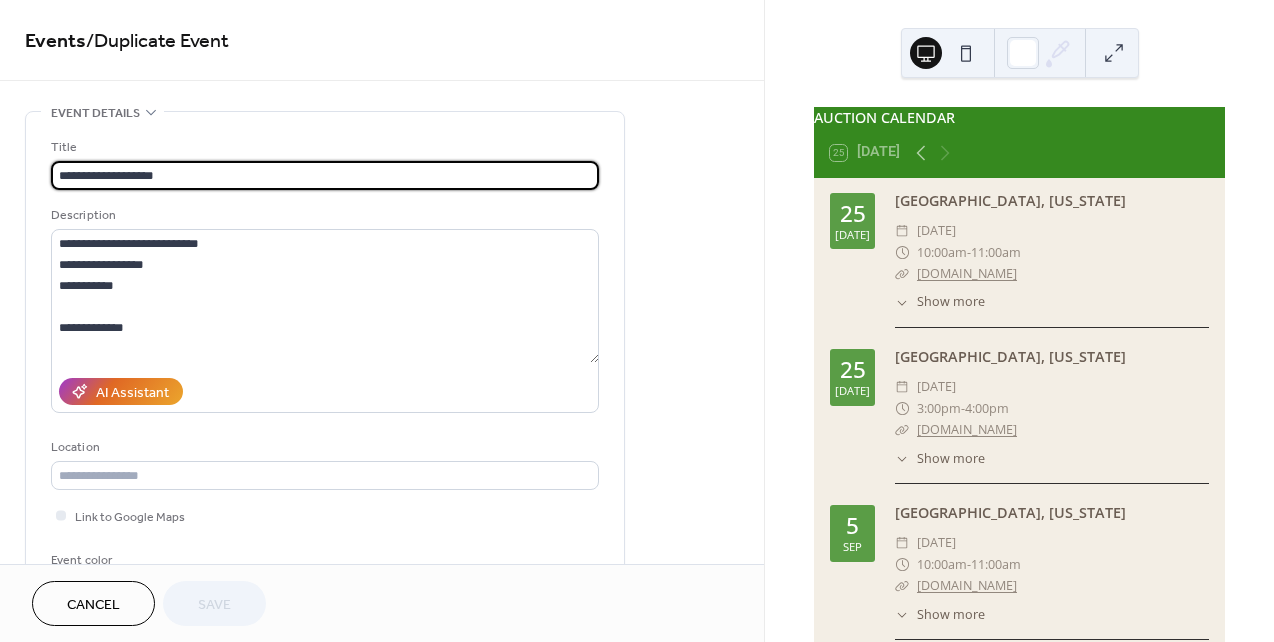 click on "**********" at bounding box center [325, 175] 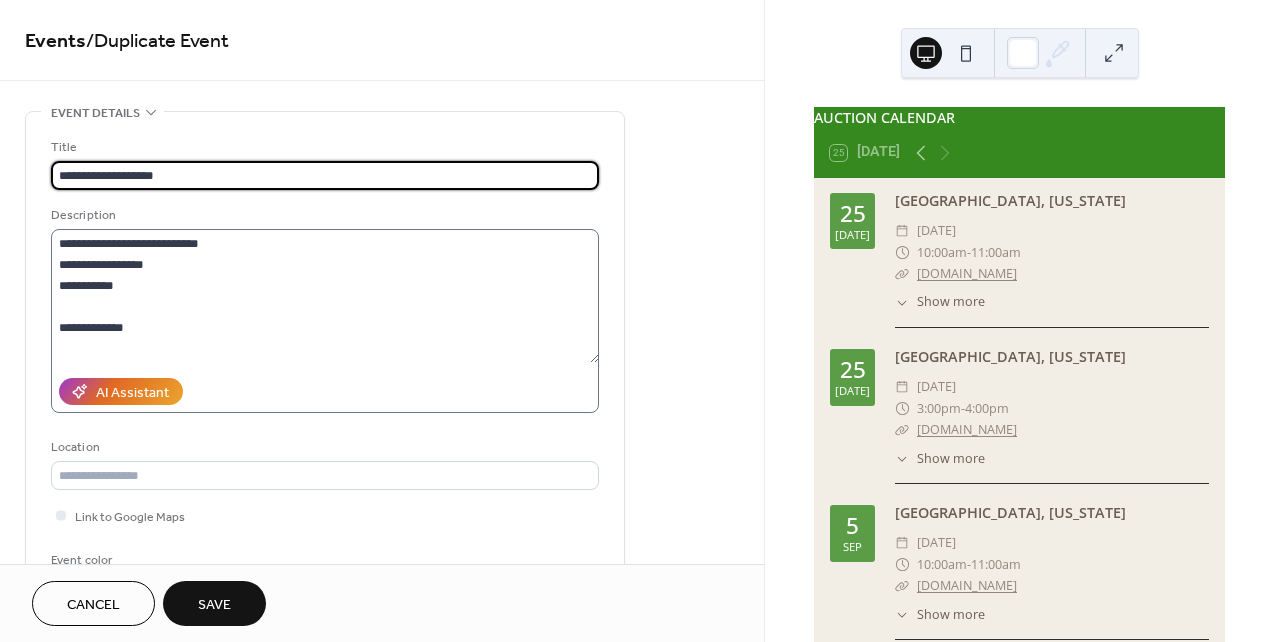type on "**********" 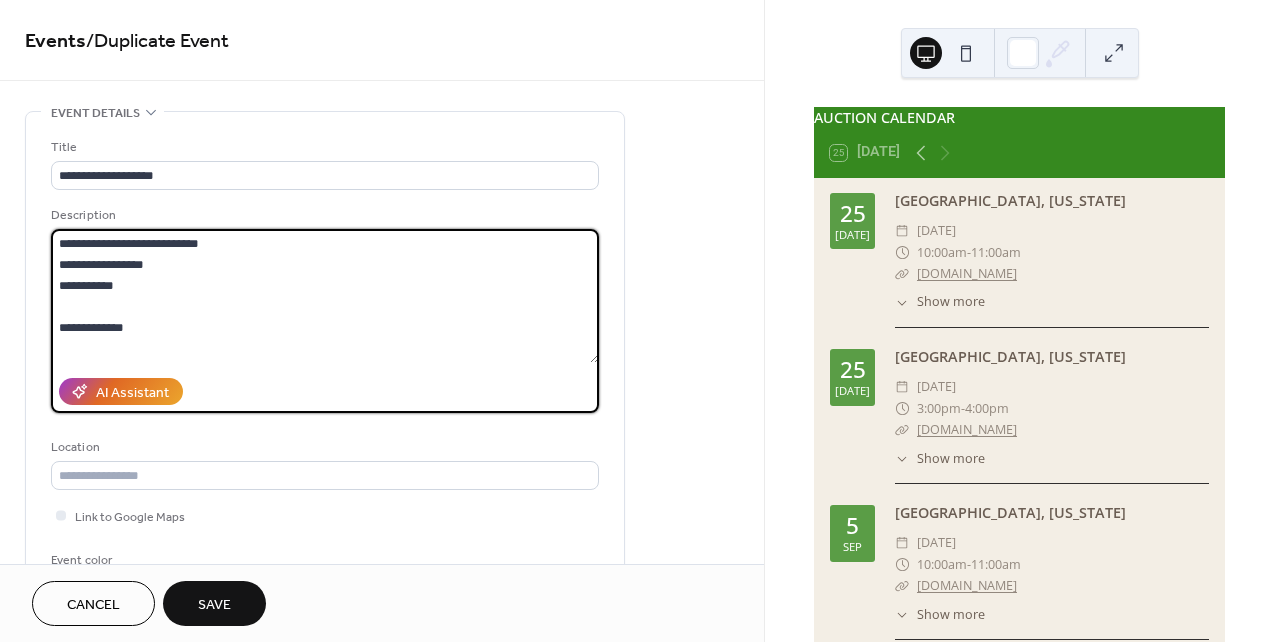 click on "**********" at bounding box center (325, 296) 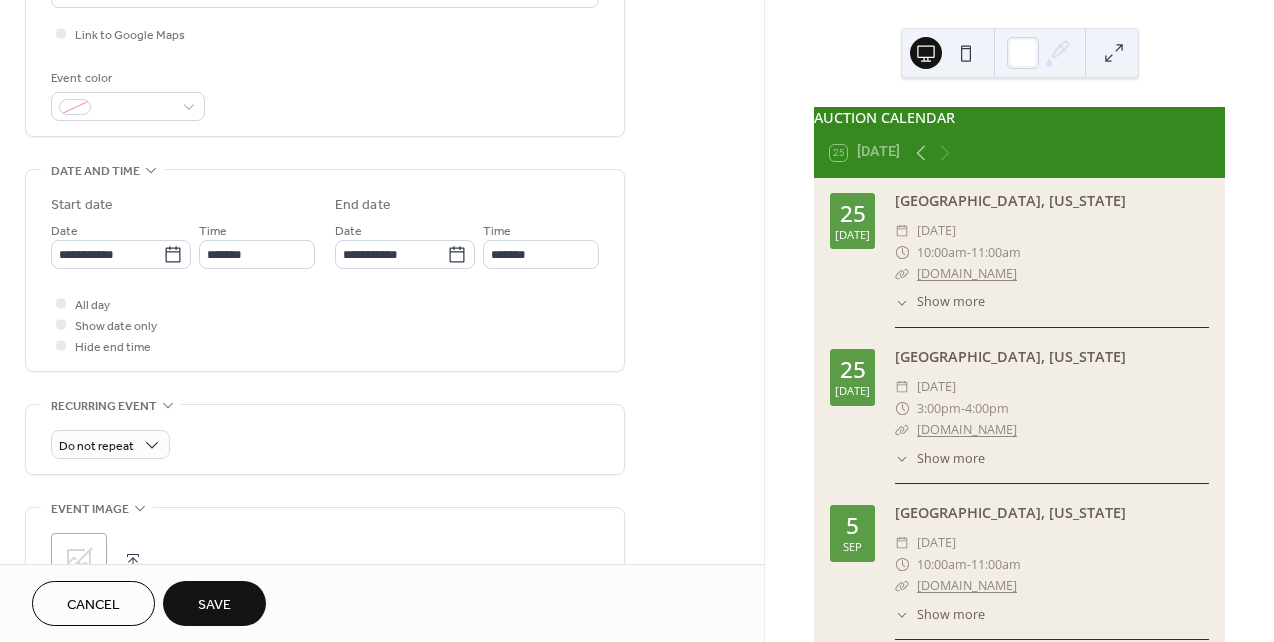 scroll, scrollTop: 461, scrollLeft: 0, axis: vertical 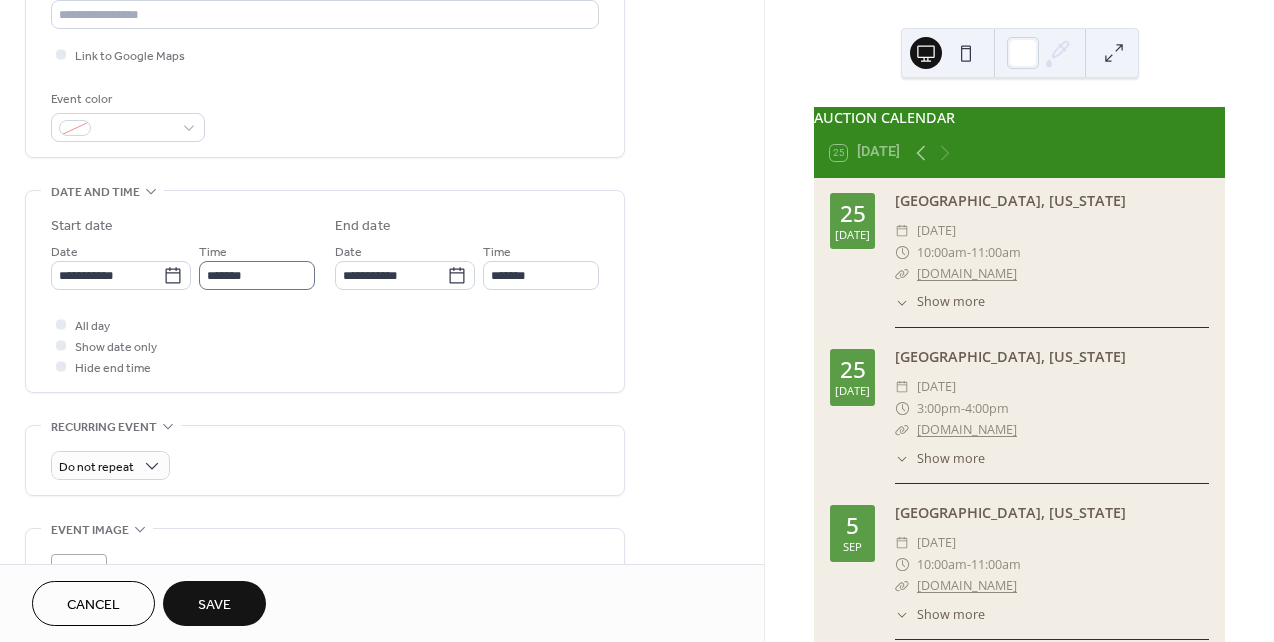 type on "**********" 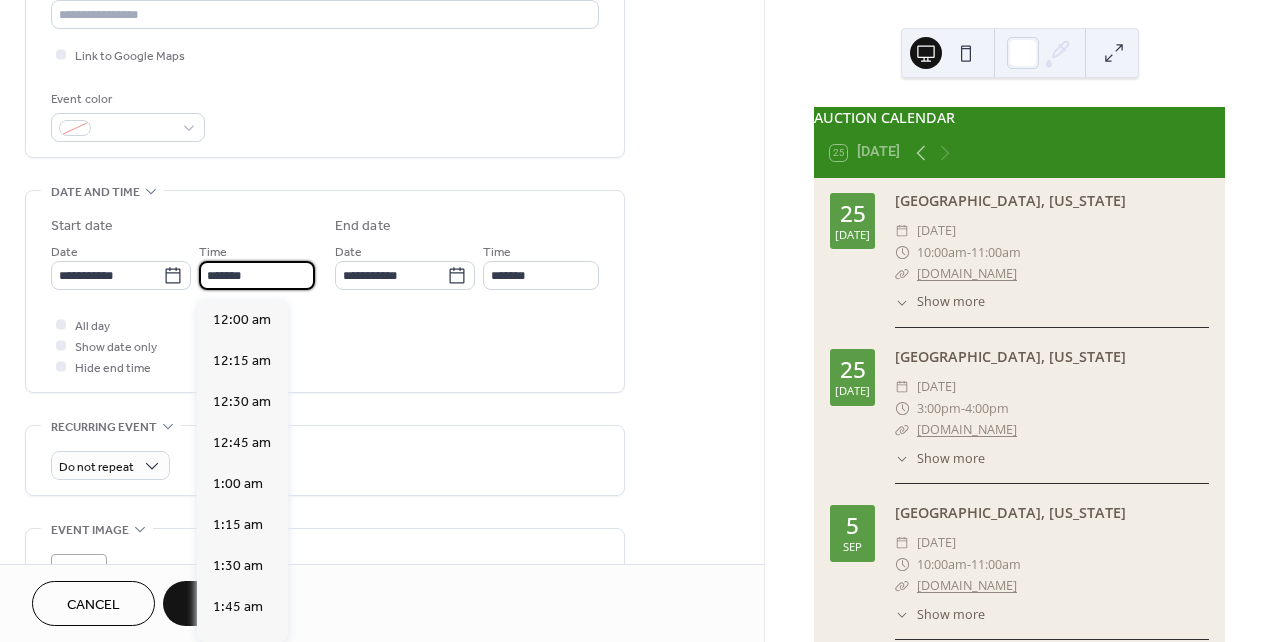click on "*******" at bounding box center [257, 275] 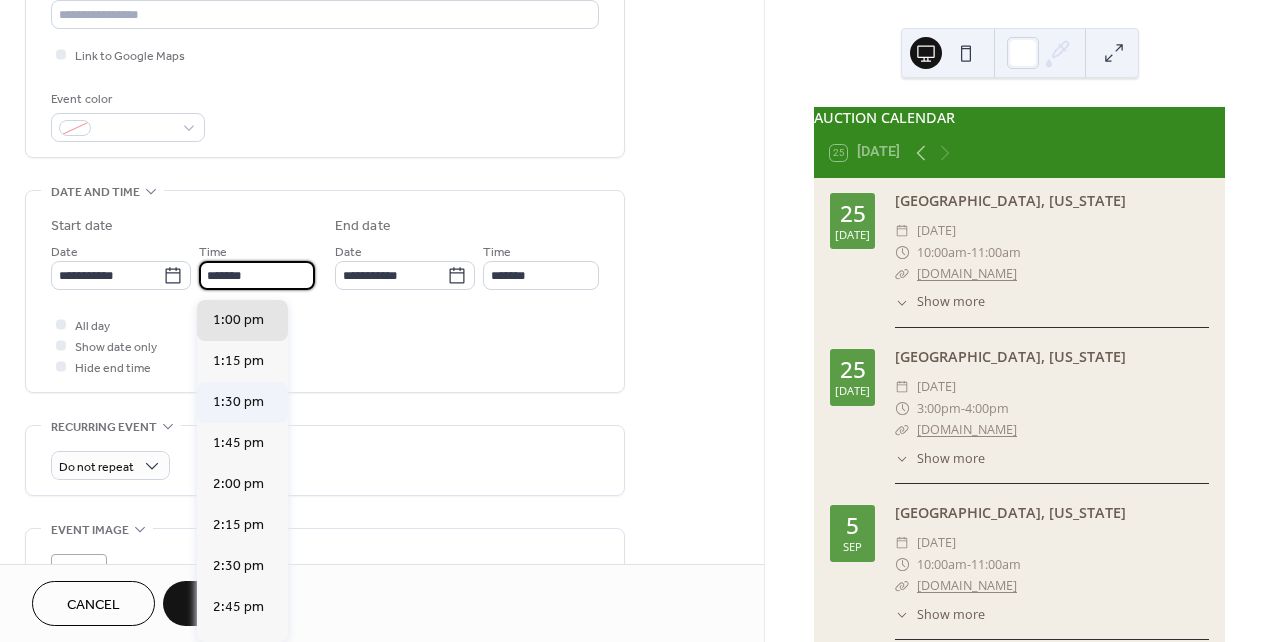 scroll, scrollTop: 1363, scrollLeft: 0, axis: vertical 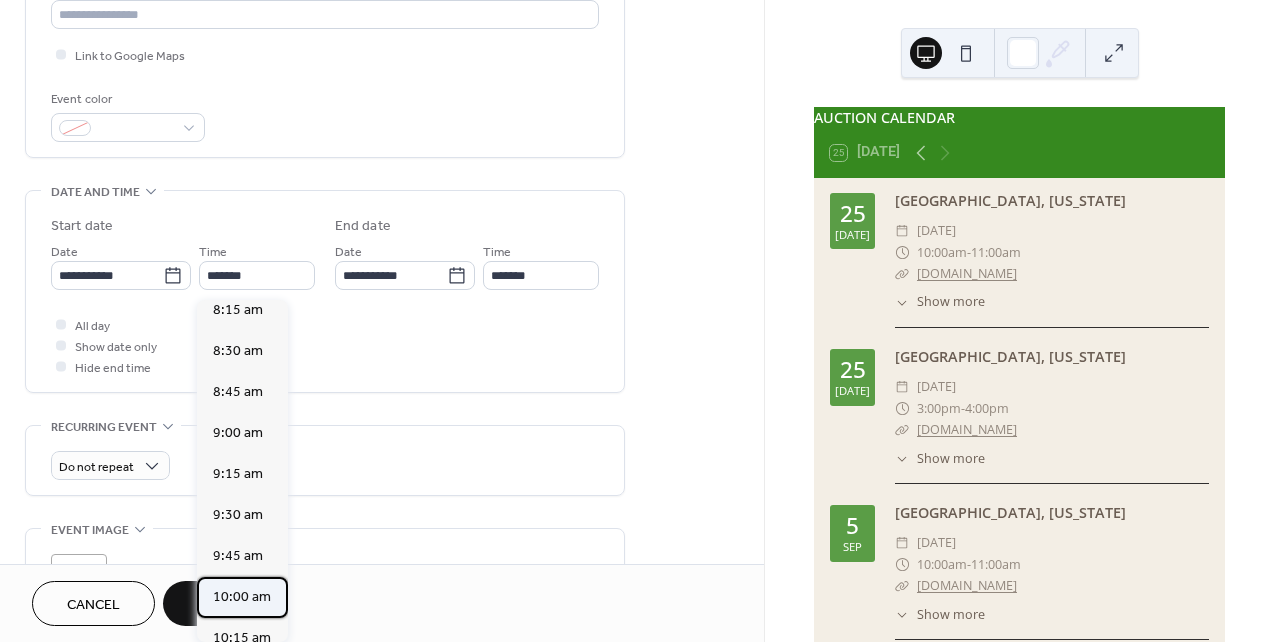 click on "10:00 am" at bounding box center [242, 597] 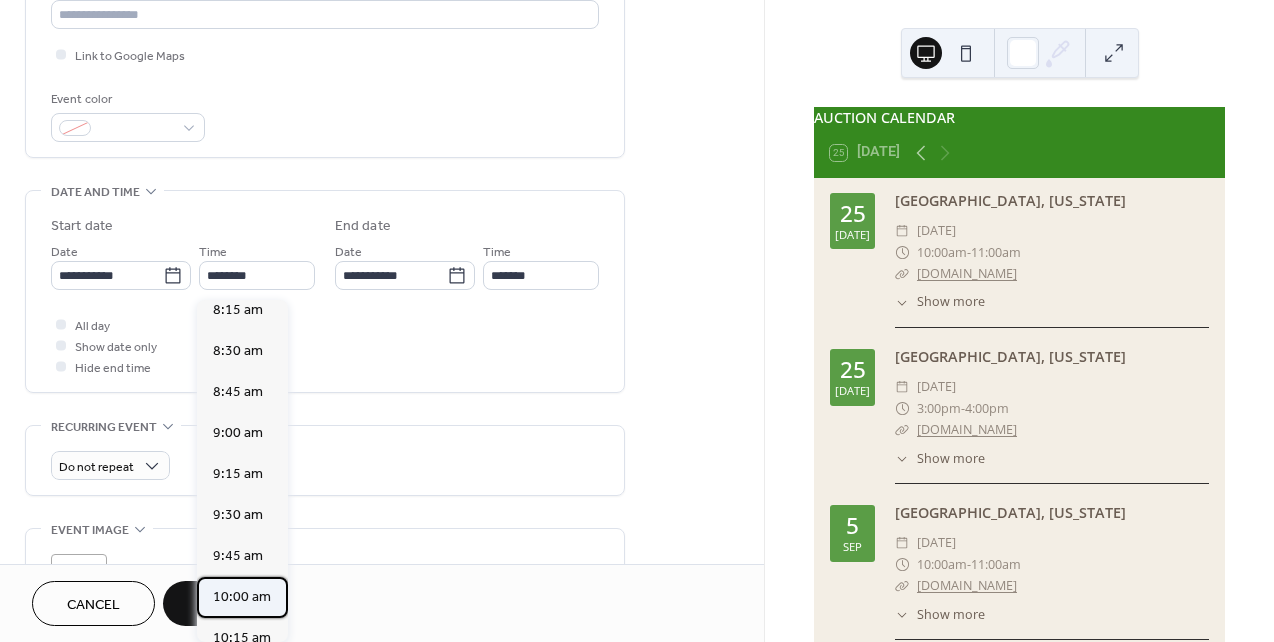 type on "********" 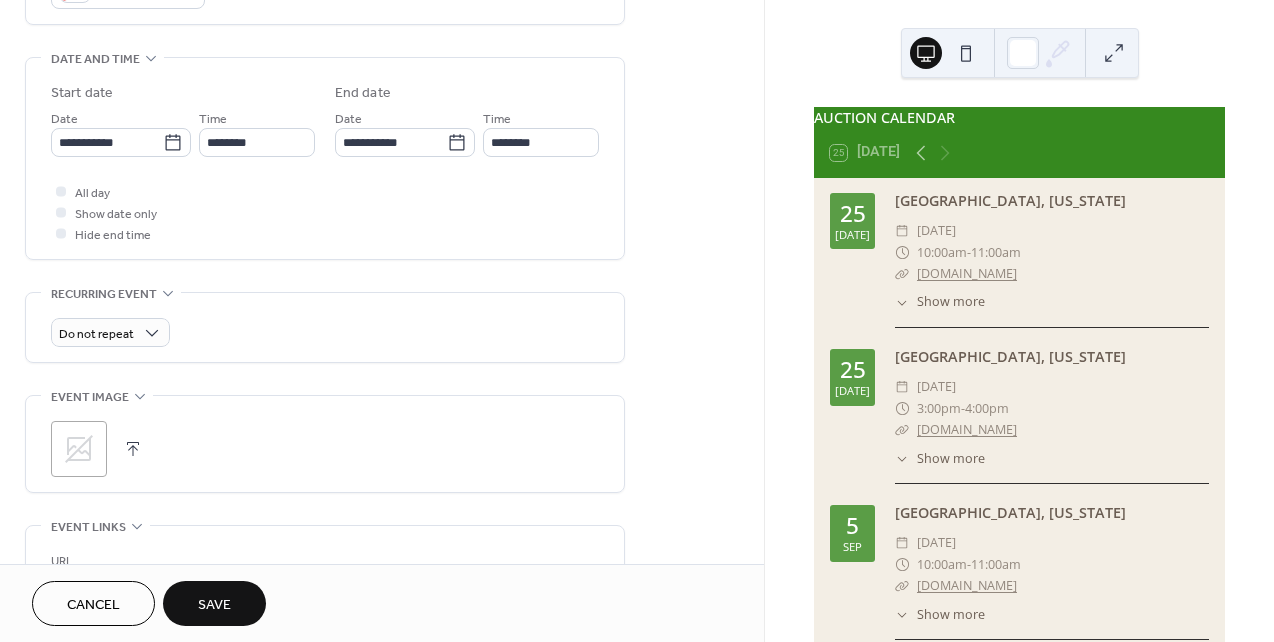 scroll, scrollTop: 790, scrollLeft: 0, axis: vertical 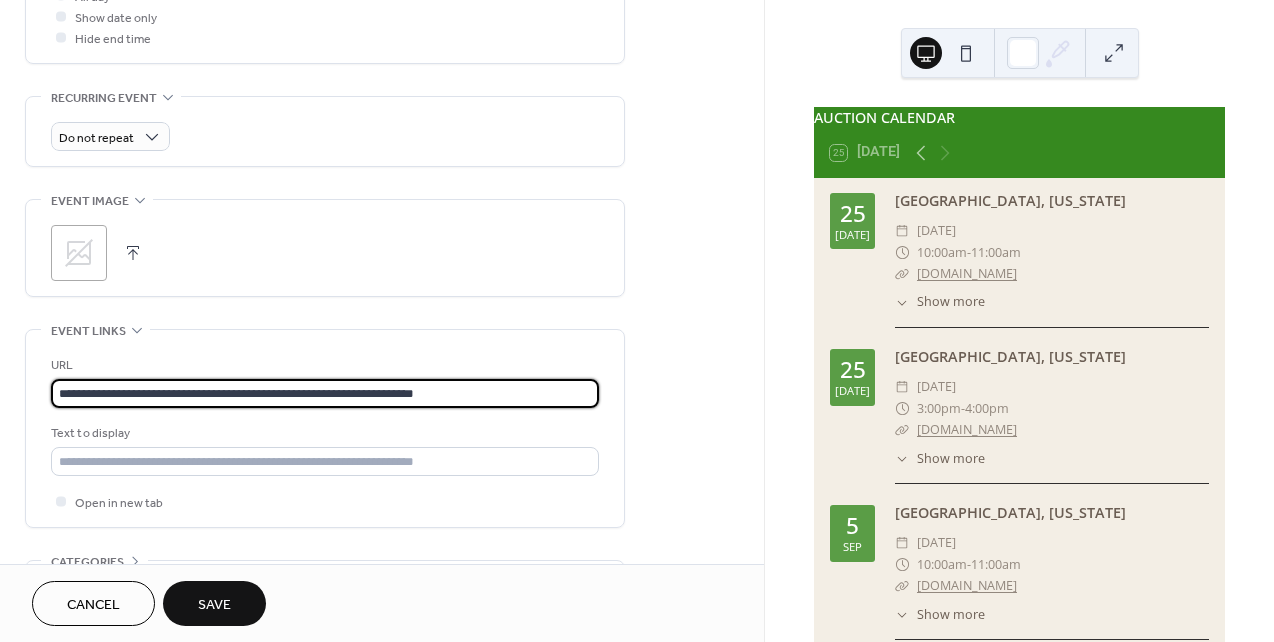 drag, startPoint x: 464, startPoint y: 400, endPoint x: 26, endPoint y: 374, distance: 438.771 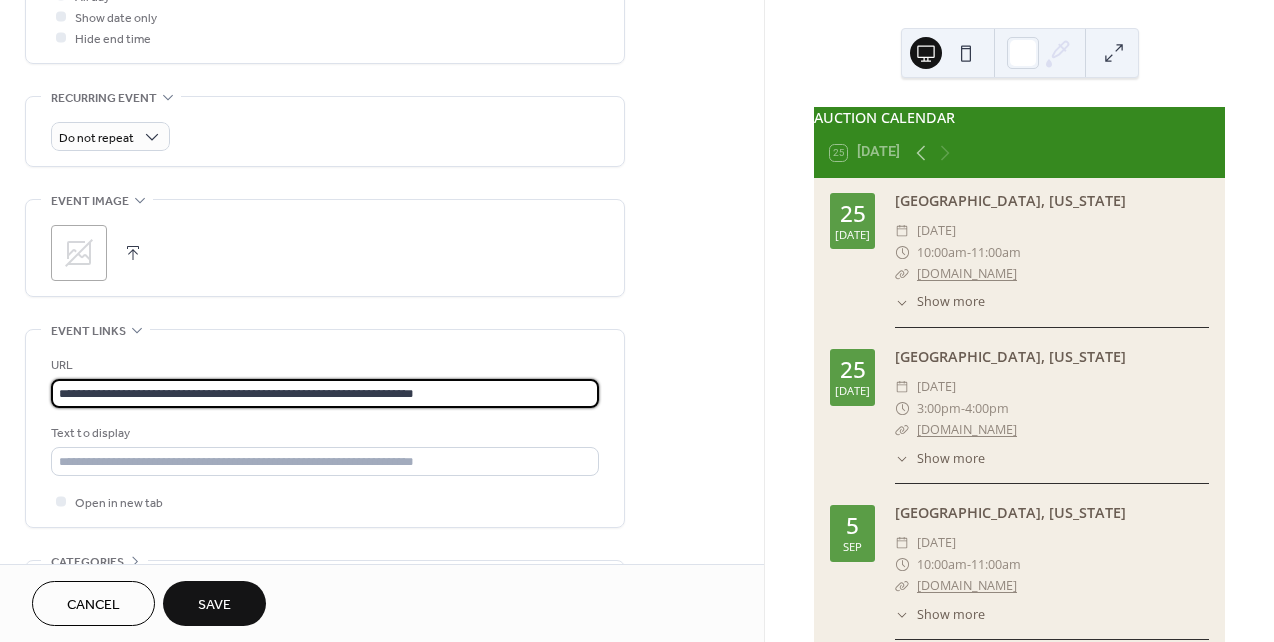 click on "**********" at bounding box center (325, 428) 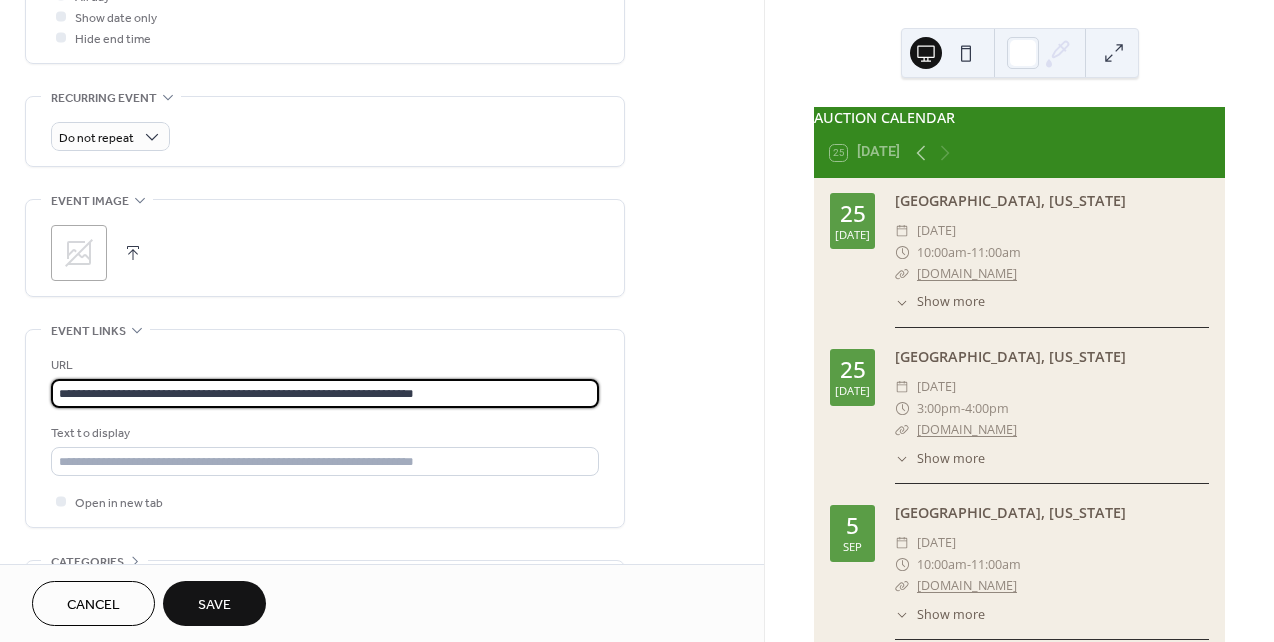paste 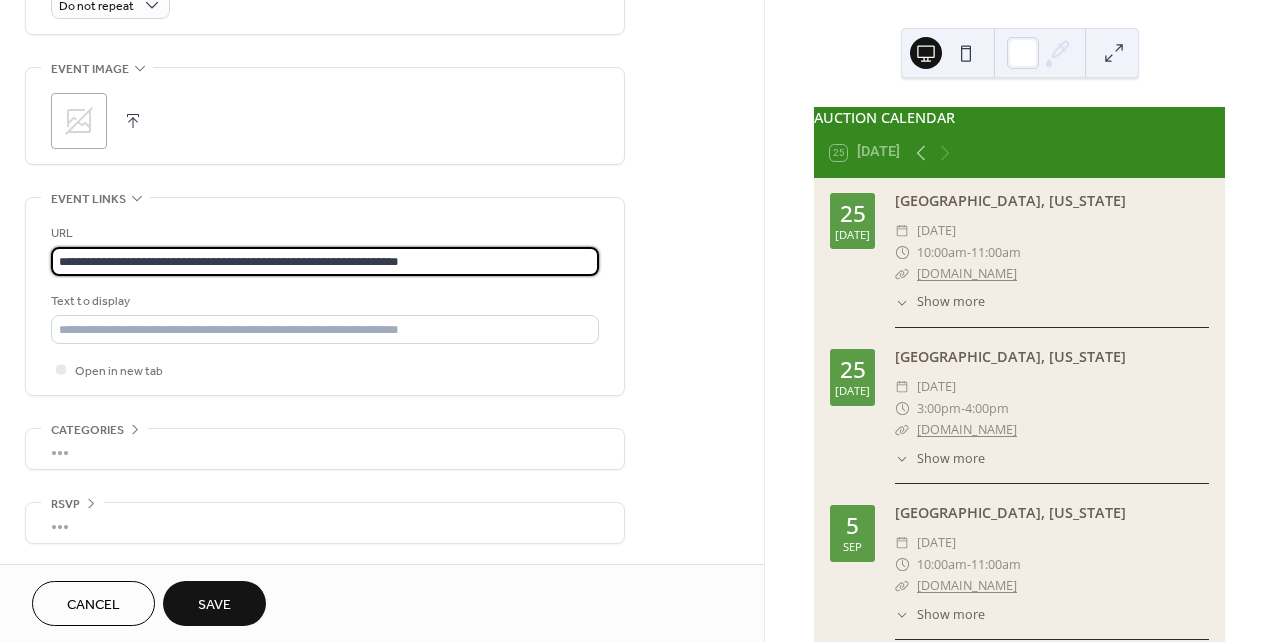 scroll, scrollTop: 932, scrollLeft: 0, axis: vertical 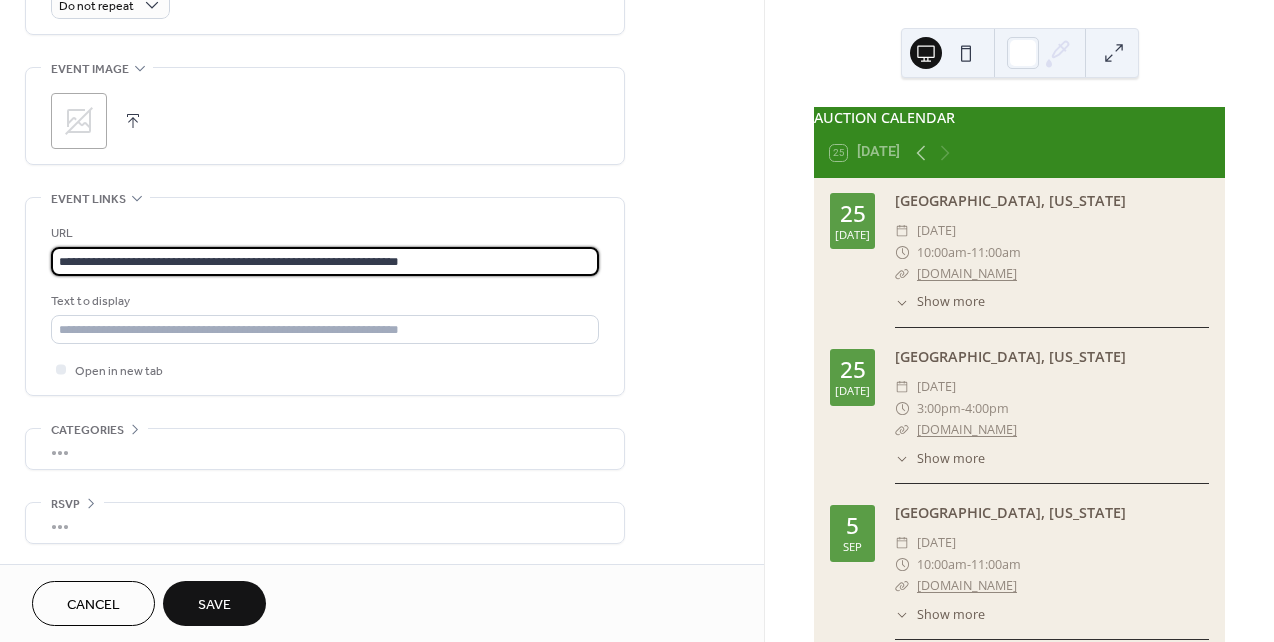 type on "**********" 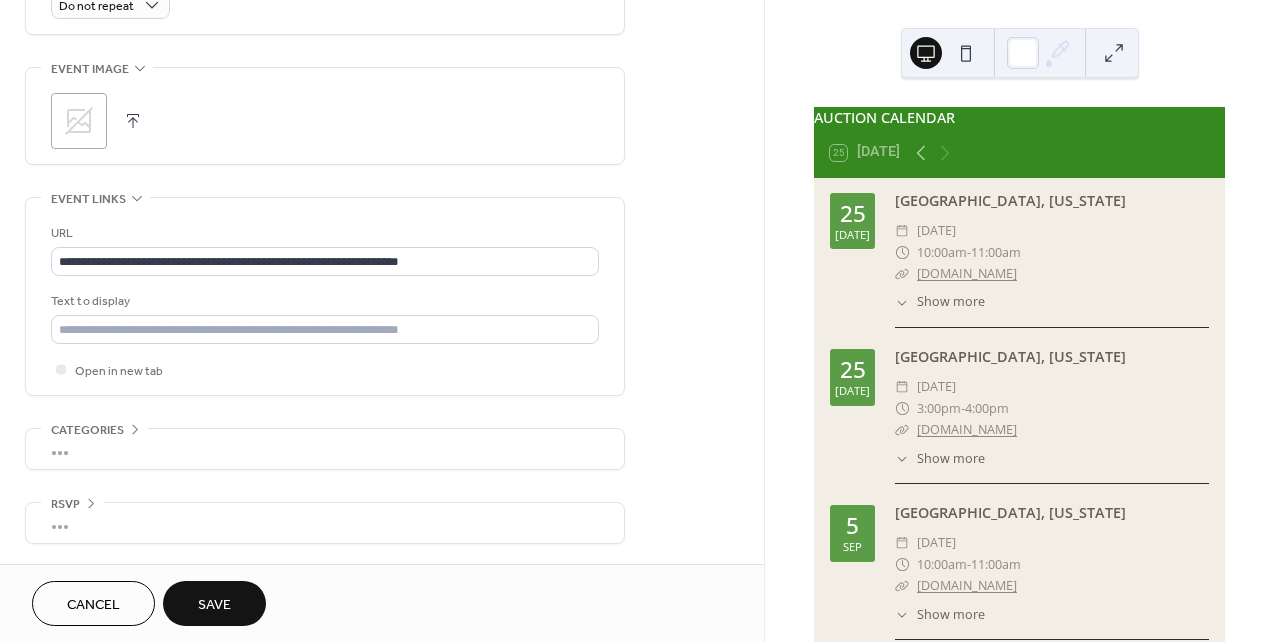 click on "Save" at bounding box center [214, 605] 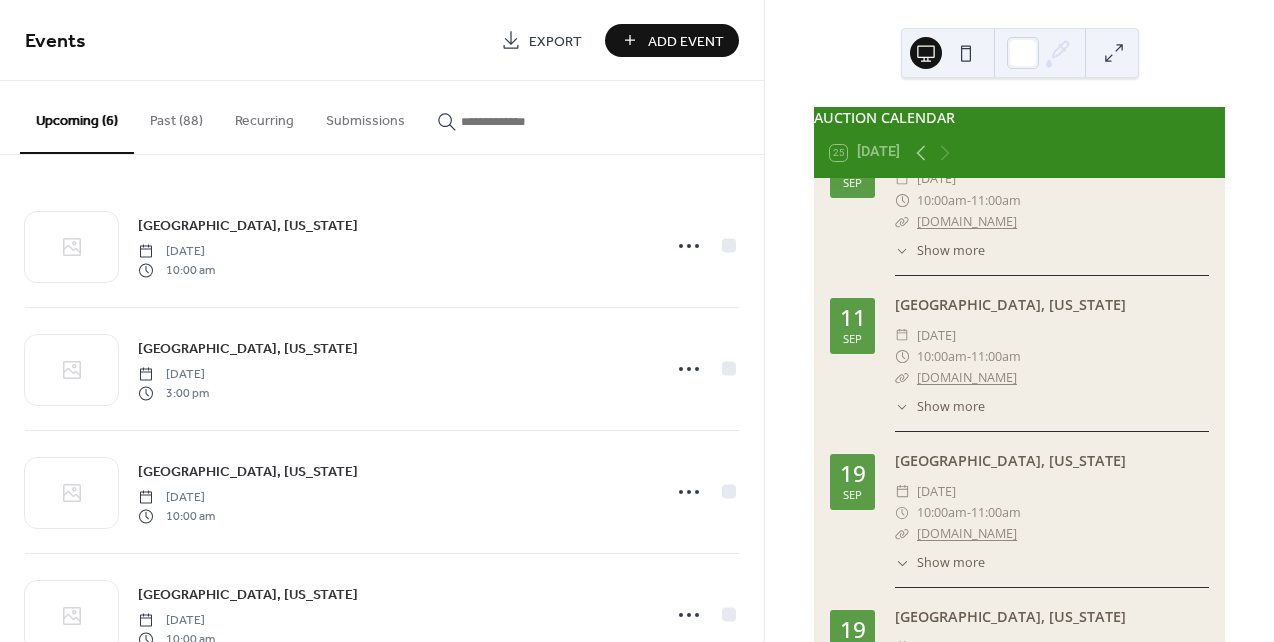 scroll, scrollTop: 371, scrollLeft: 0, axis: vertical 